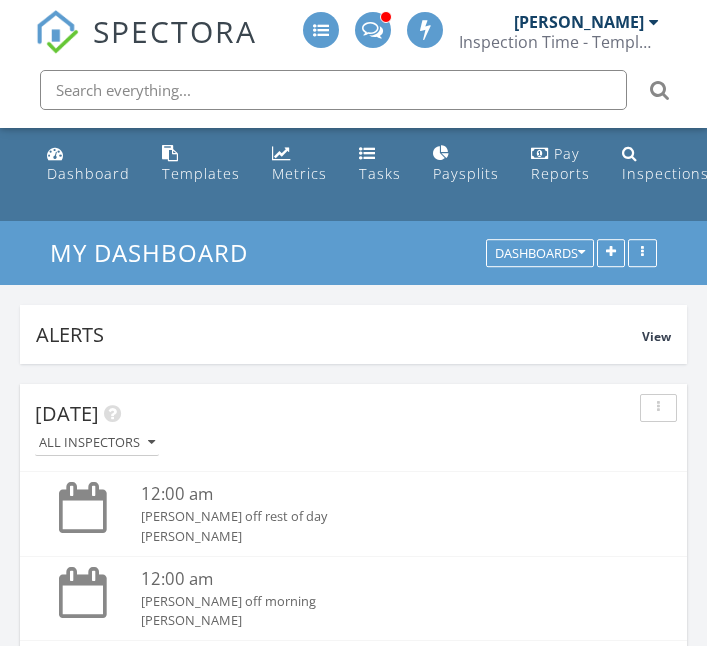 scroll, scrollTop: 291, scrollLeft: 0, axis: vertical 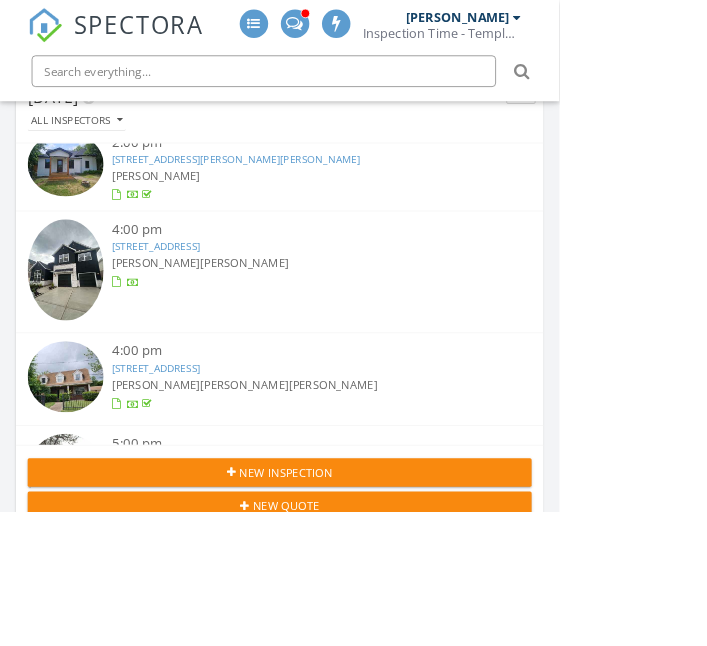 click on "[STREET_ADDRESS]" at bounding box center [197, 311] 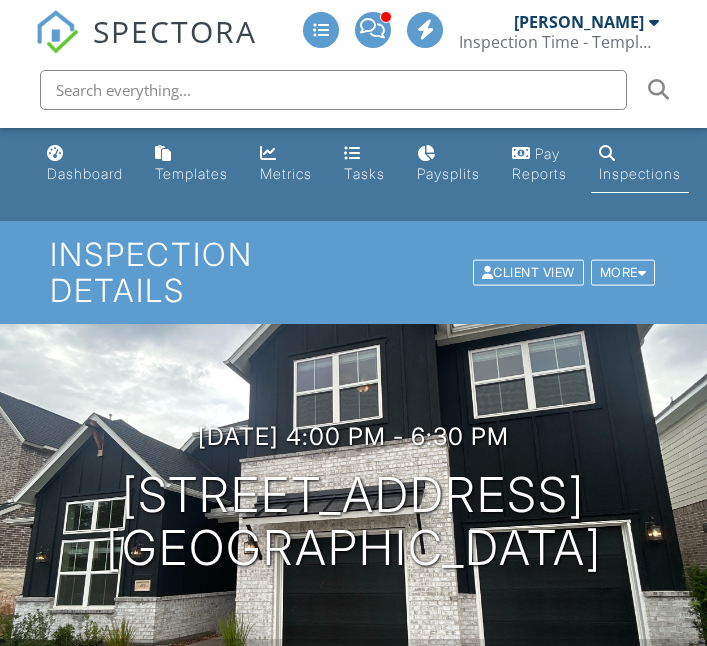 scroll, scrollTop: 532, scrollLeft: 0, axis: vertical 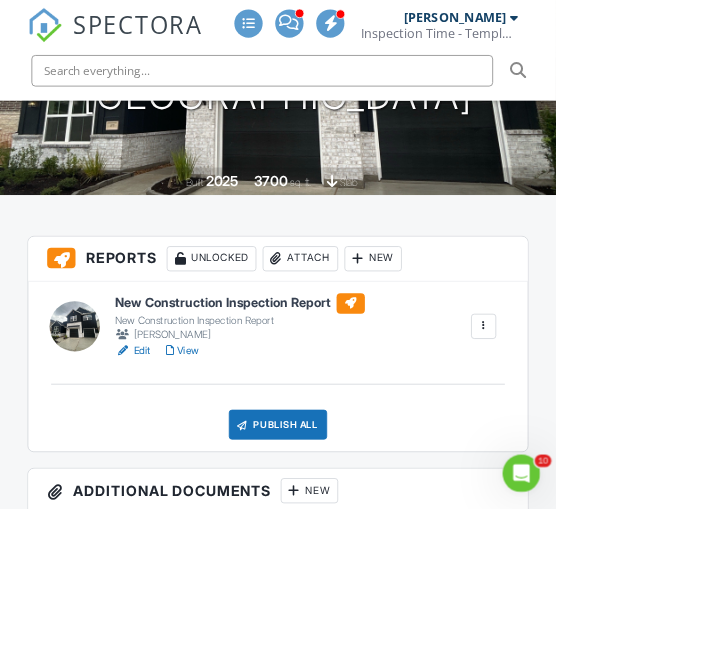 click on "Publish All" at bounding box center (353, 540) 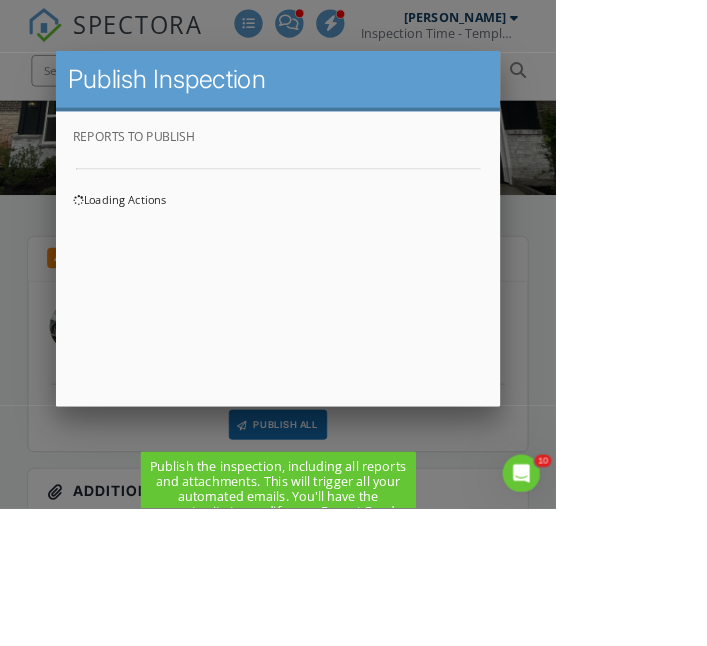scroll, scrollTop: 0, scrollLeft: 0, axis: both 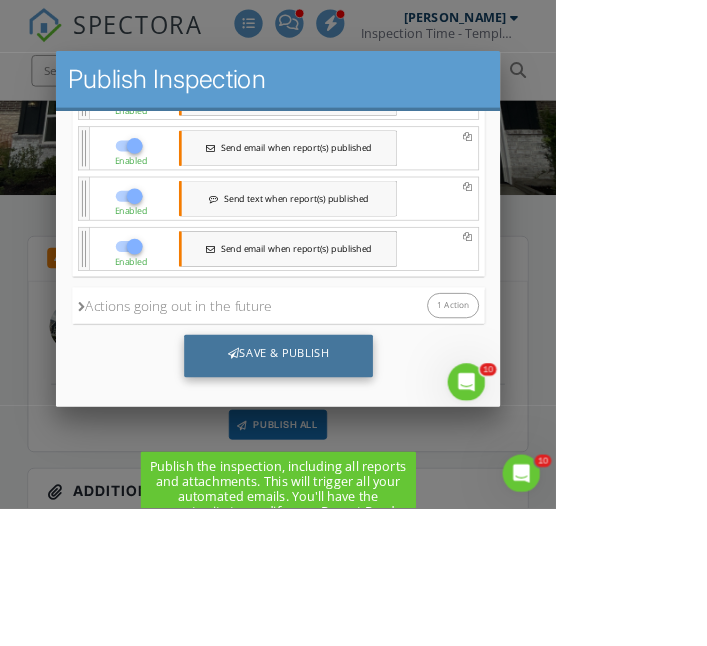 click on "Save & Publish" at bounding box center [338, 422] 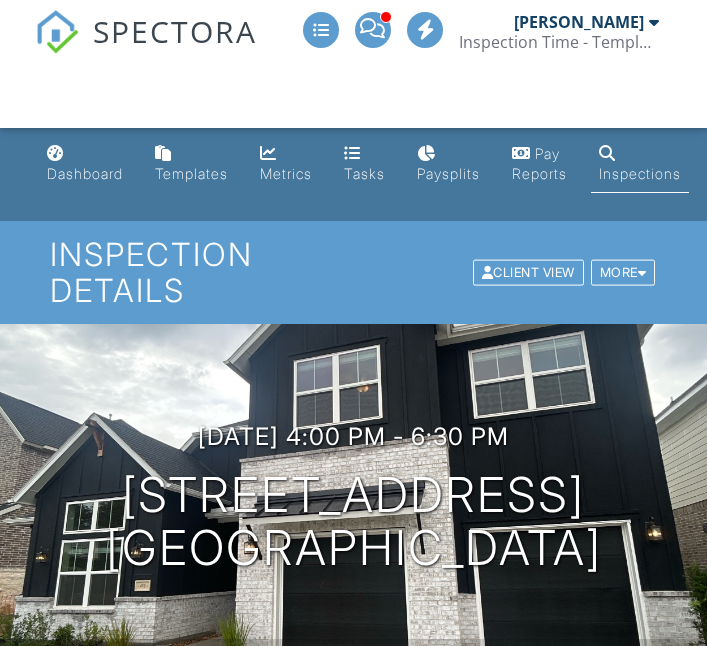 scroll, scrollTop: 0, scrollLeft: 0, axis: both 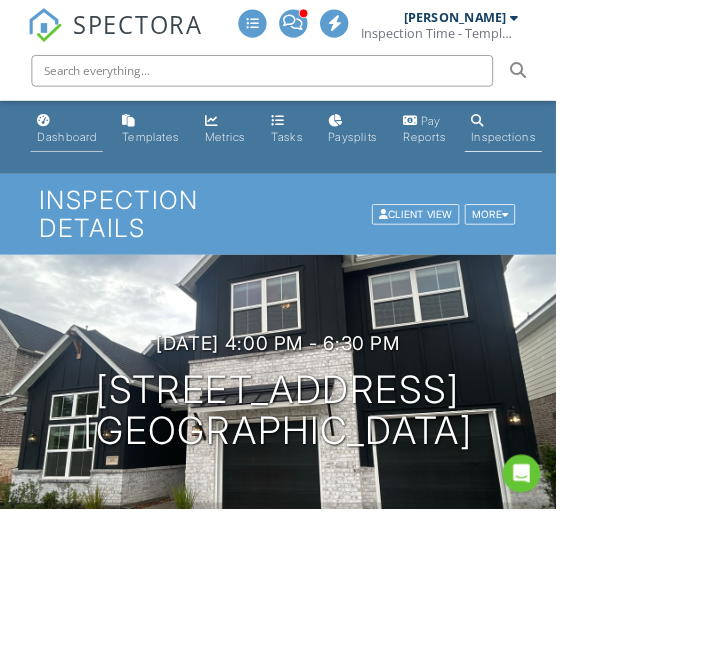 click on "Dashboard" at bounding box center [85, 173] 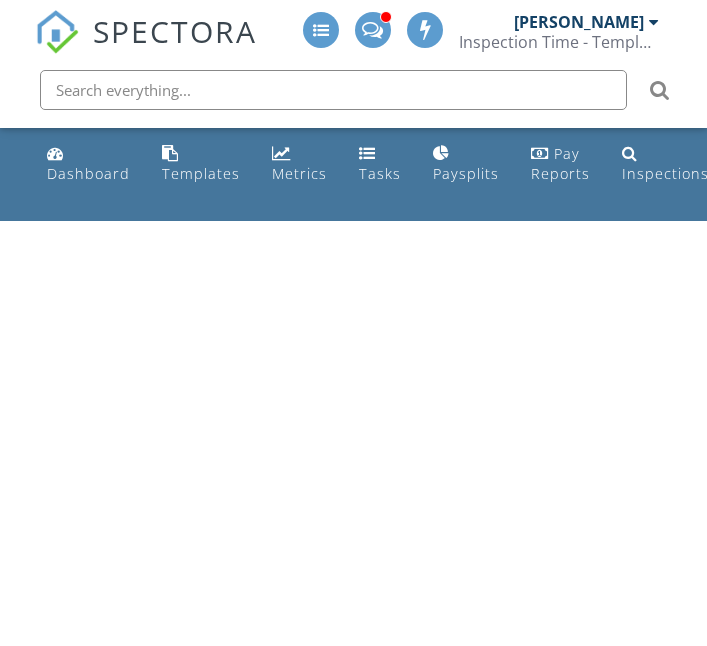 scroll, scrollTop: 0, scrollLeft: 0, axis: both 